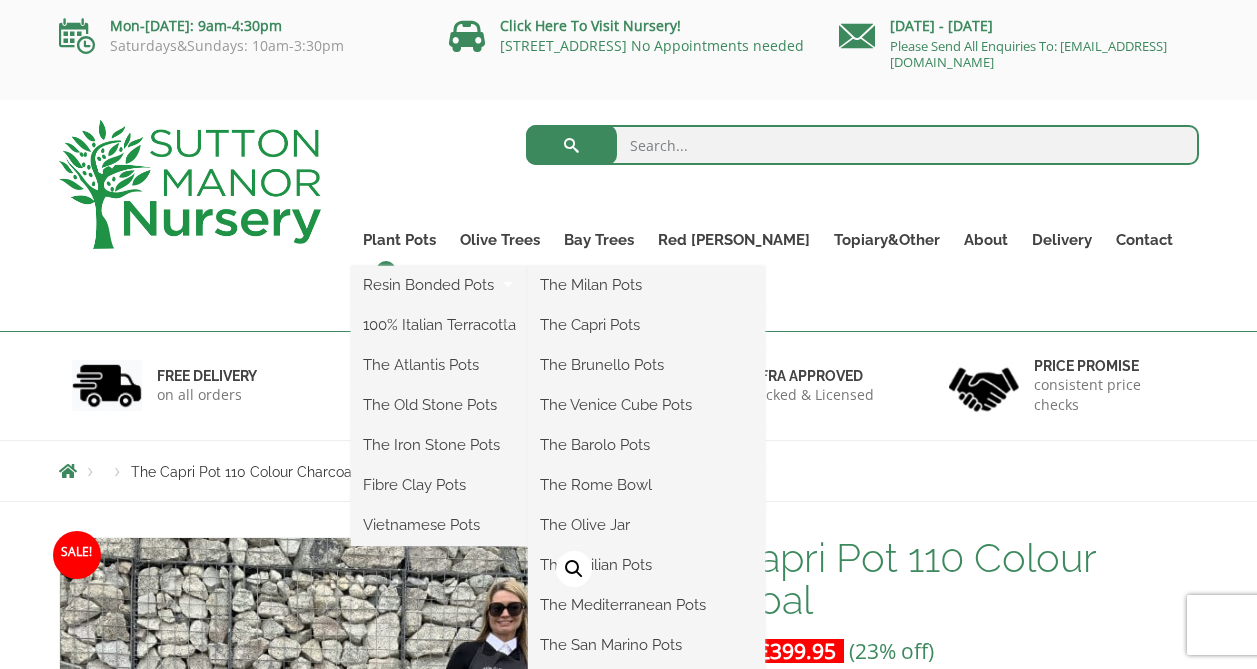 scroll, scrollTop: 0, scrollLeft: 0, axis: both 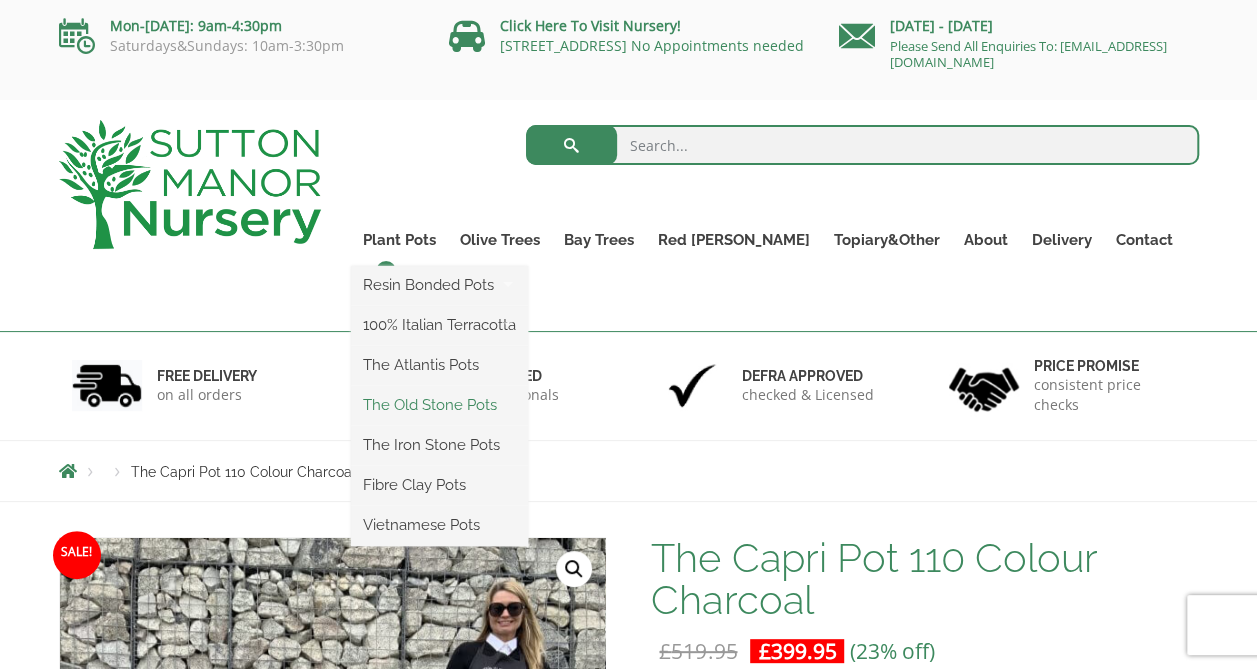 click on "The Old Stone Pots" at bounding box center (439, 405) 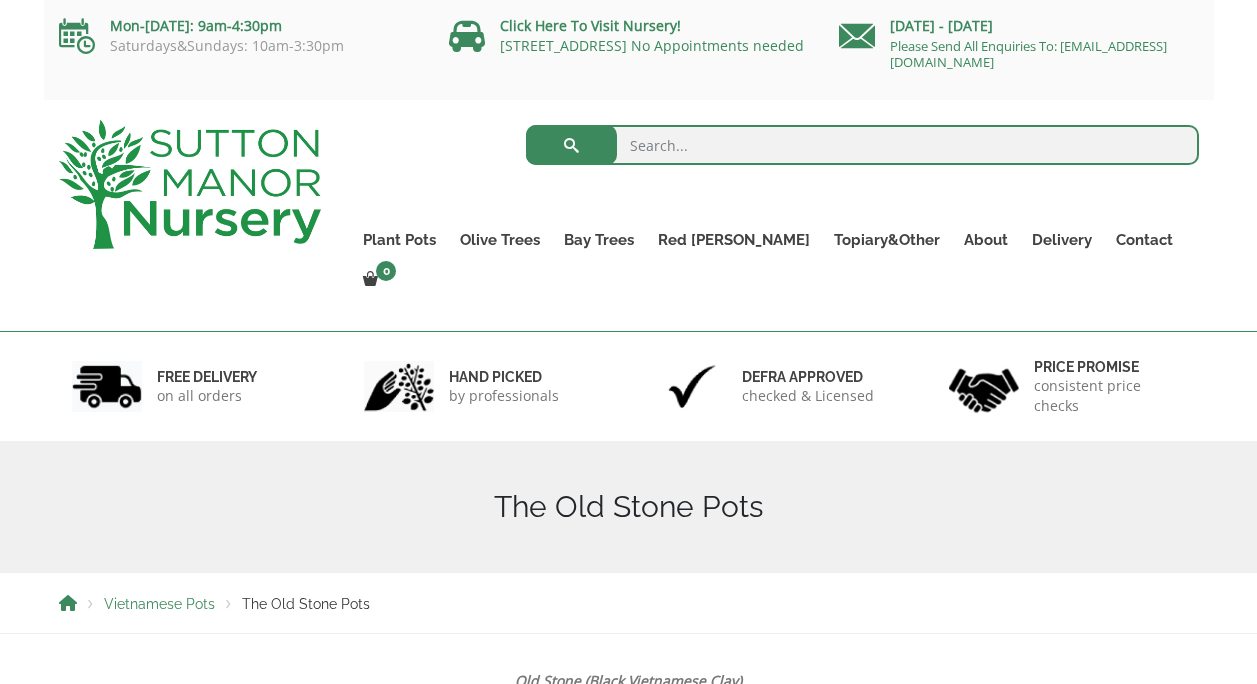 scroll, scrollTop: 0, scrollLeft: 0, axis: both 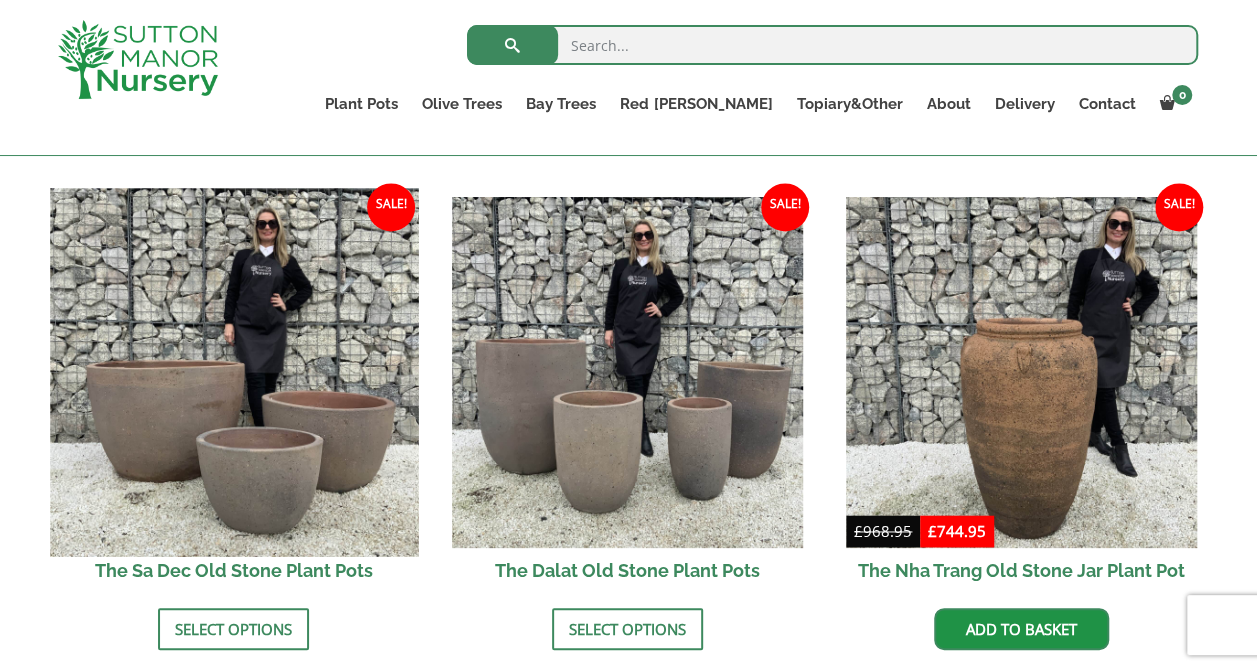 click at bounding box center [234, 373] 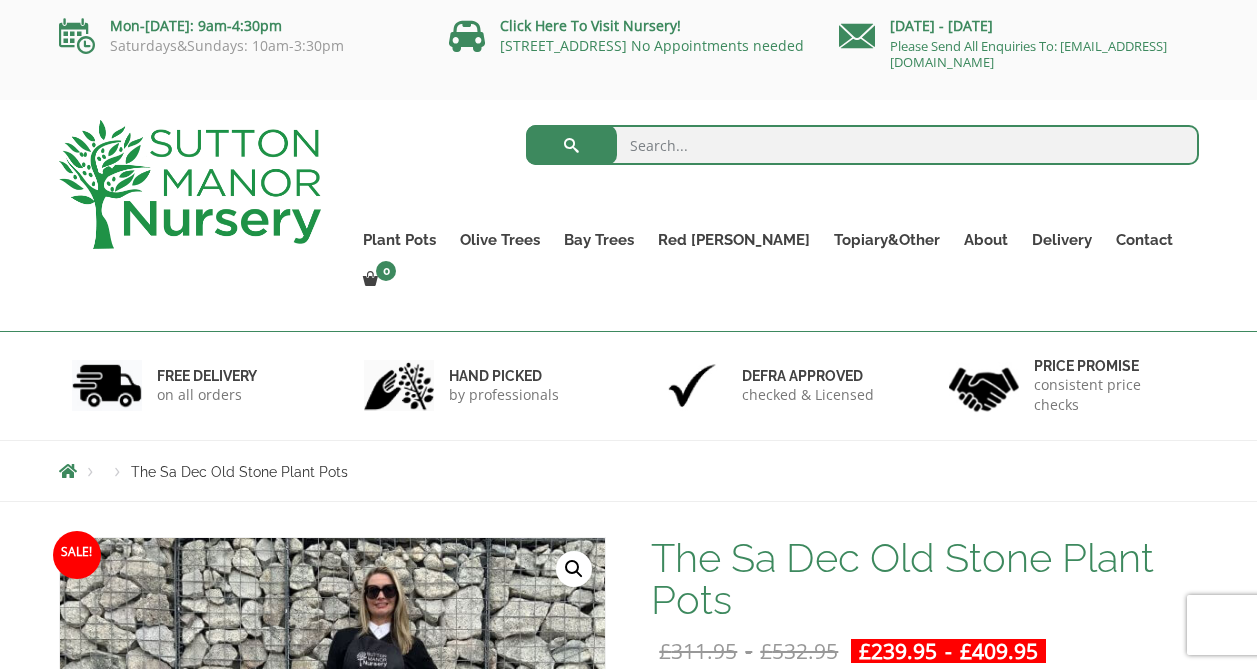 scroll, scrollTop: 0, scrollLeft: 0, axis: both 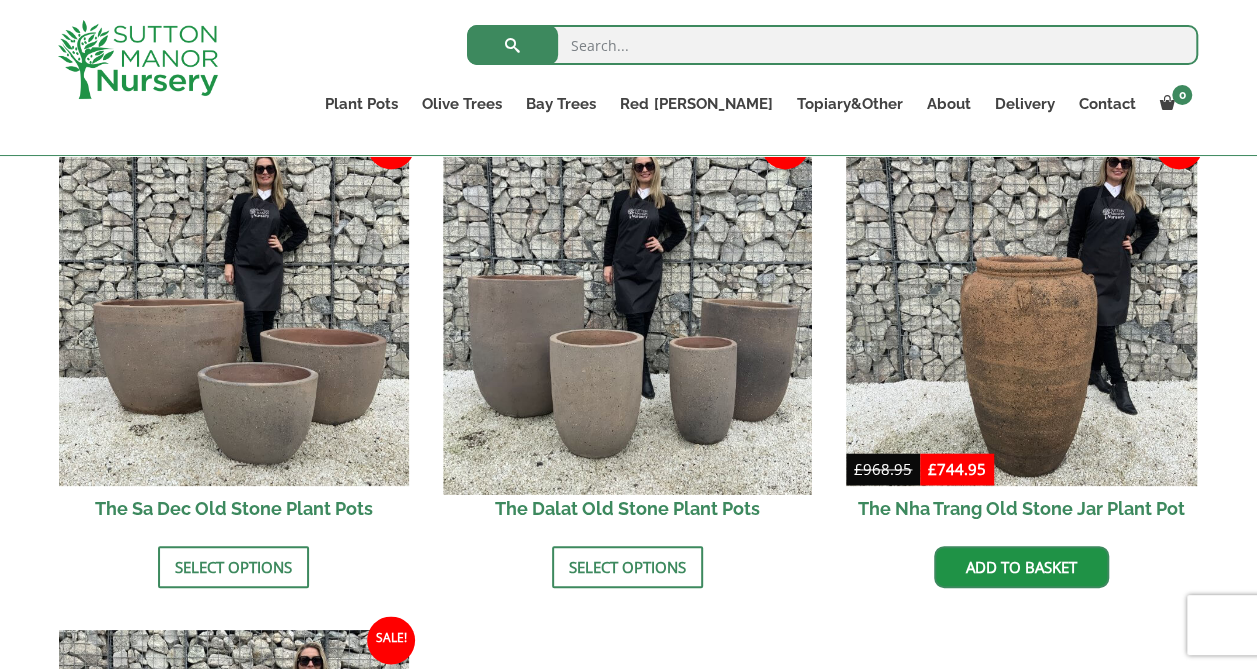 click at bounding box center [628, 311] 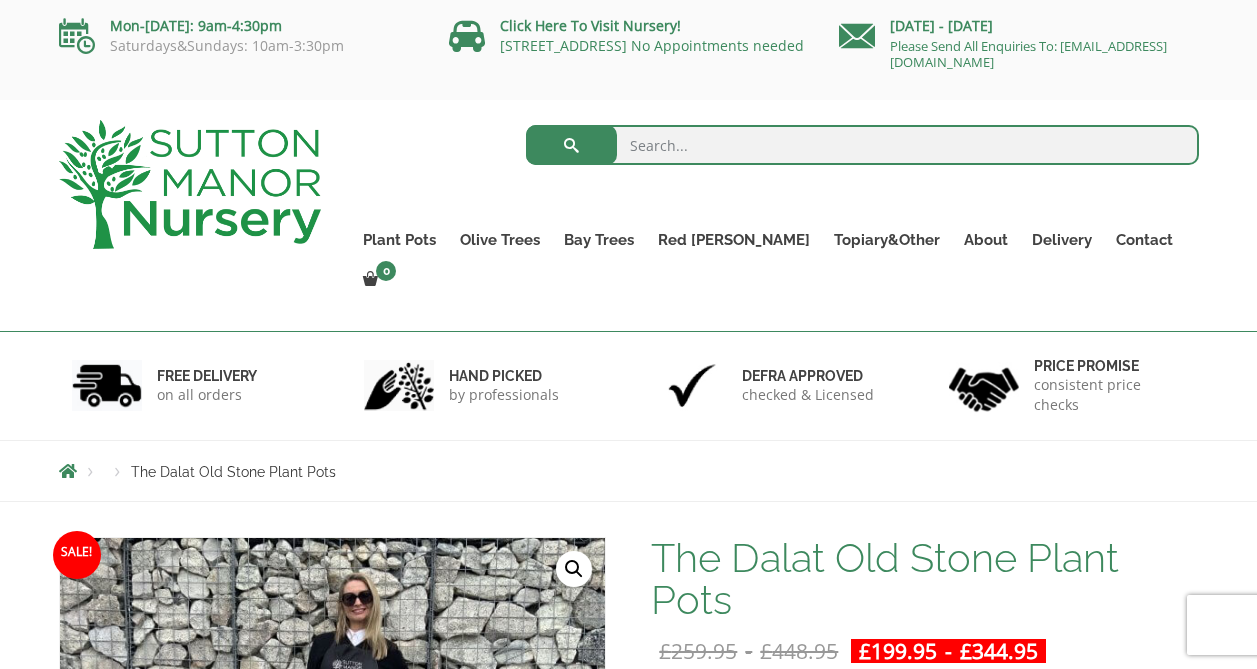 scroll, scrollTop: 0, scrollLeft: 0, axis: both 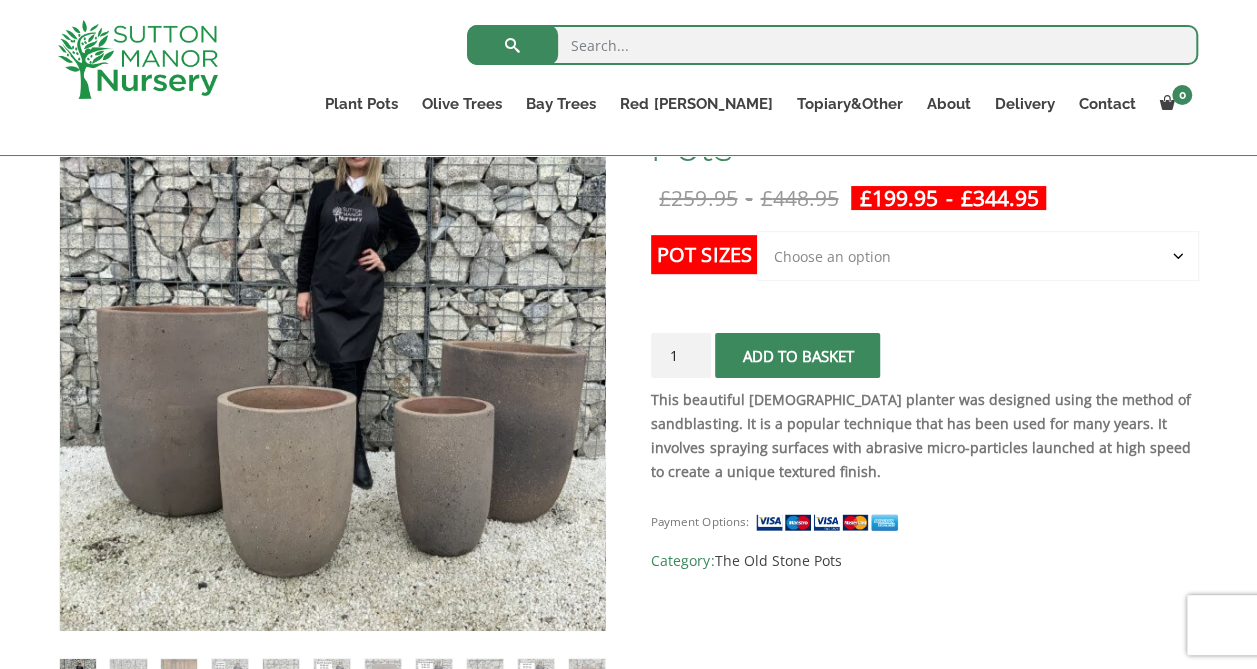 click on "Choose an option Click here to buy the 4th to Largest Pot In The Picture Click here to buy the 3rd to Largest Pot In The Picture Click here to buy the 2nd to Largest Pot In The Picture Click here to buy the Largest pot In The Picture" 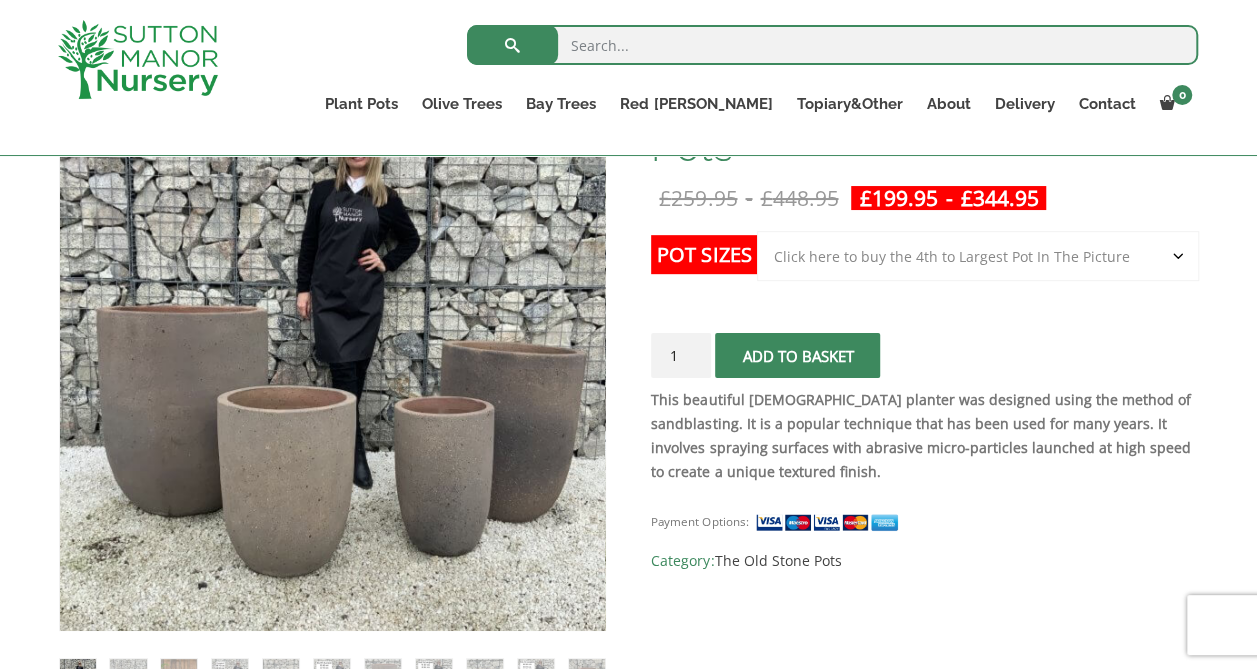 click on "Choose an option Click here to buy the 4th to Largest Pot In The Picture Click here to buy the 3rd to Largest Pot In The Picture Click here to buy the 2nd to Largest Pot In The Picture Click here to buy the Largest pot In The Picture" 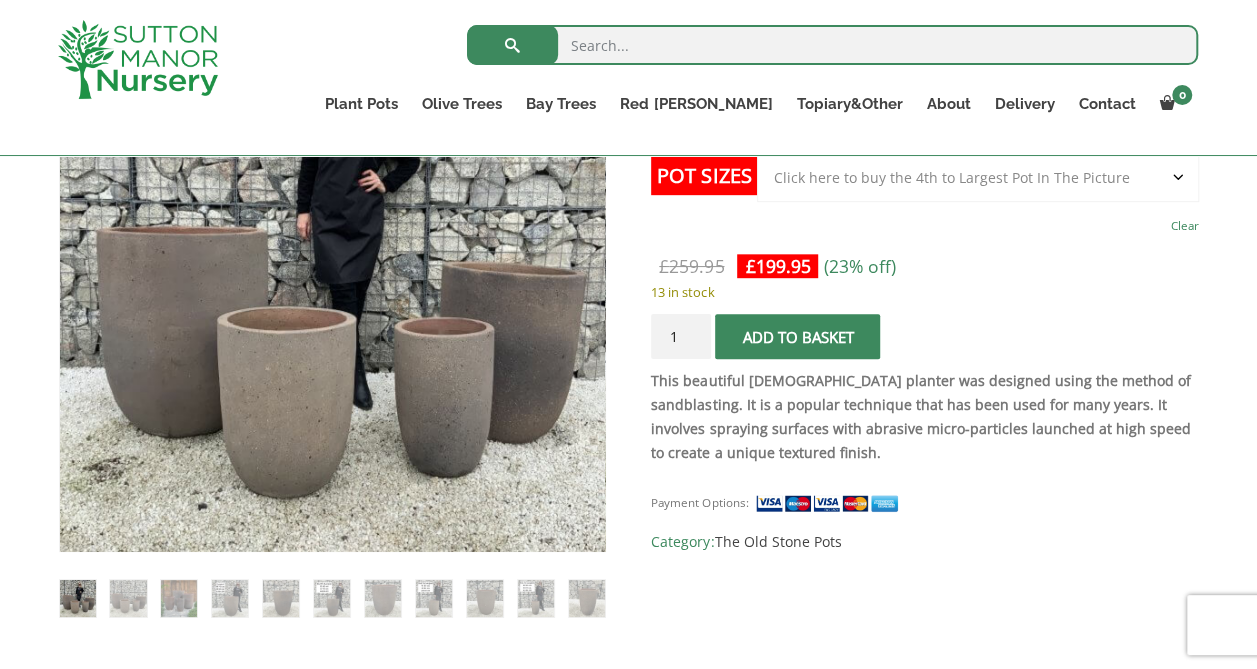 scroll, scrollTop: 451, scrollLeft: 0, axis: vertical 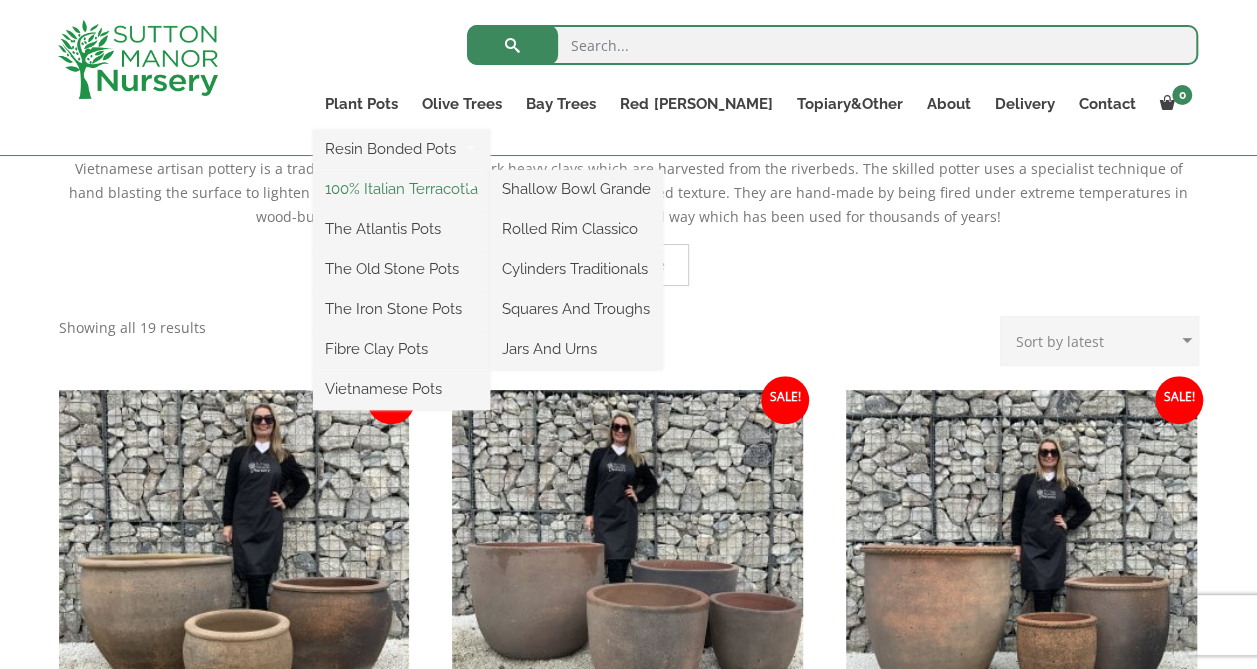 click on "100% Italian Terracotta" at bounding box center (401, 189) 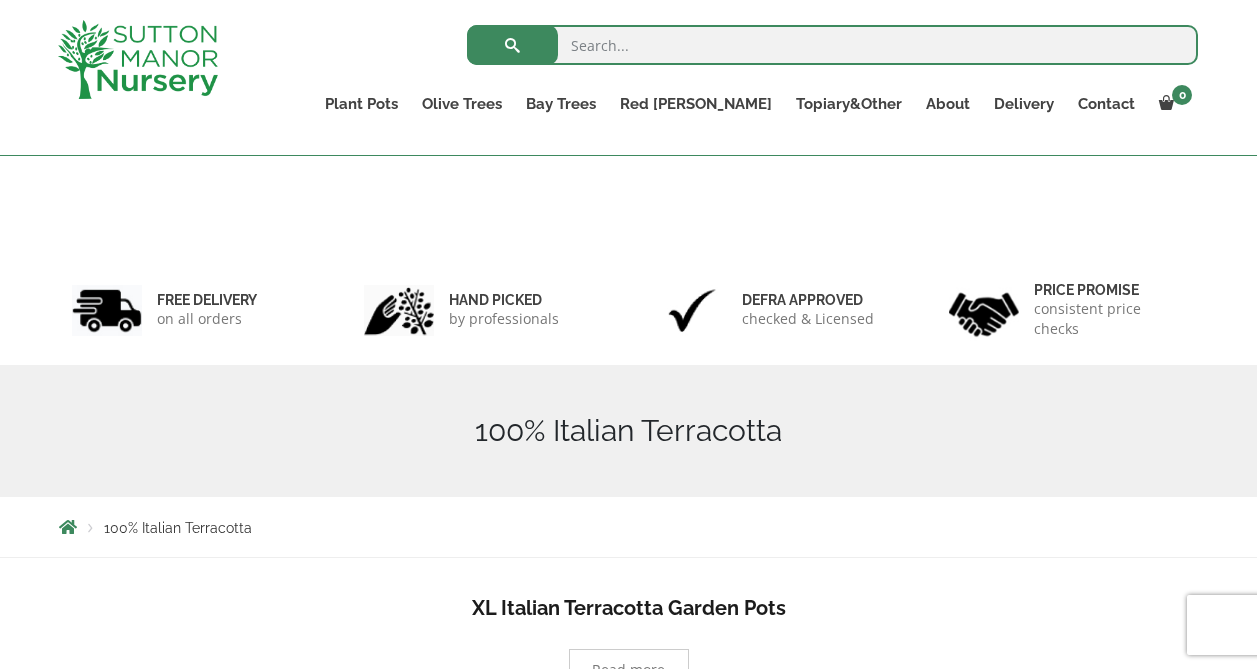scroll, scrollTop: 476, scrollLeft: 0, axis: vertical 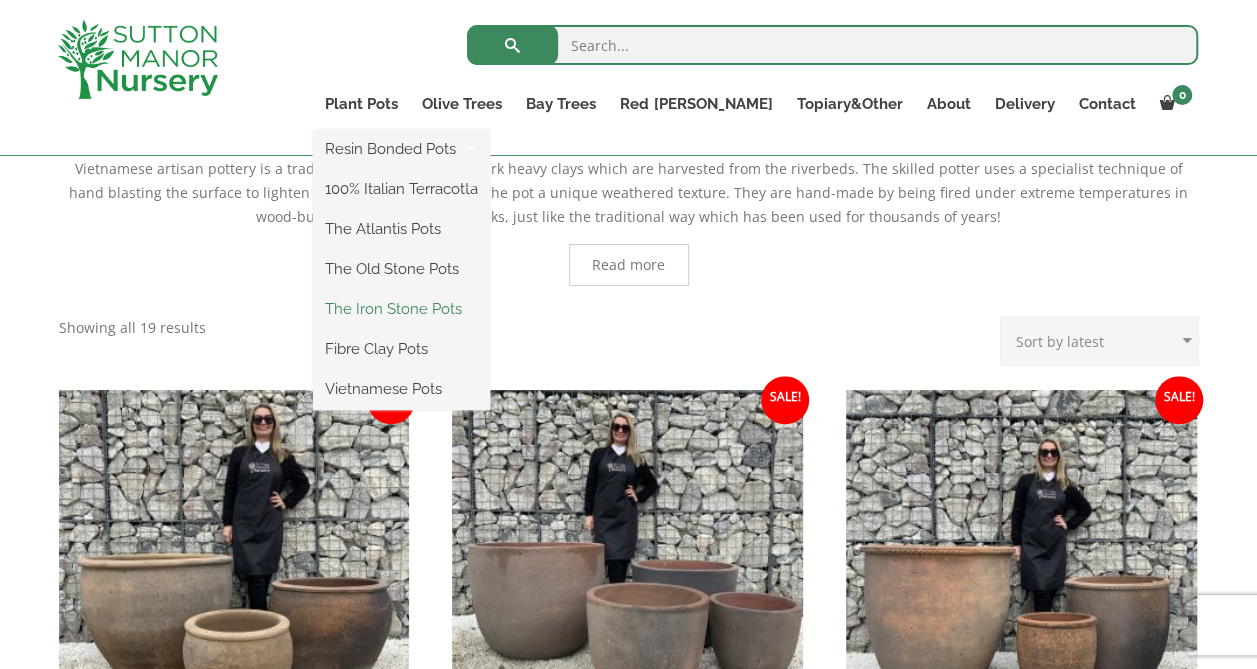 click on "The Iron Stone Pots" at bounding box center [401, 309] 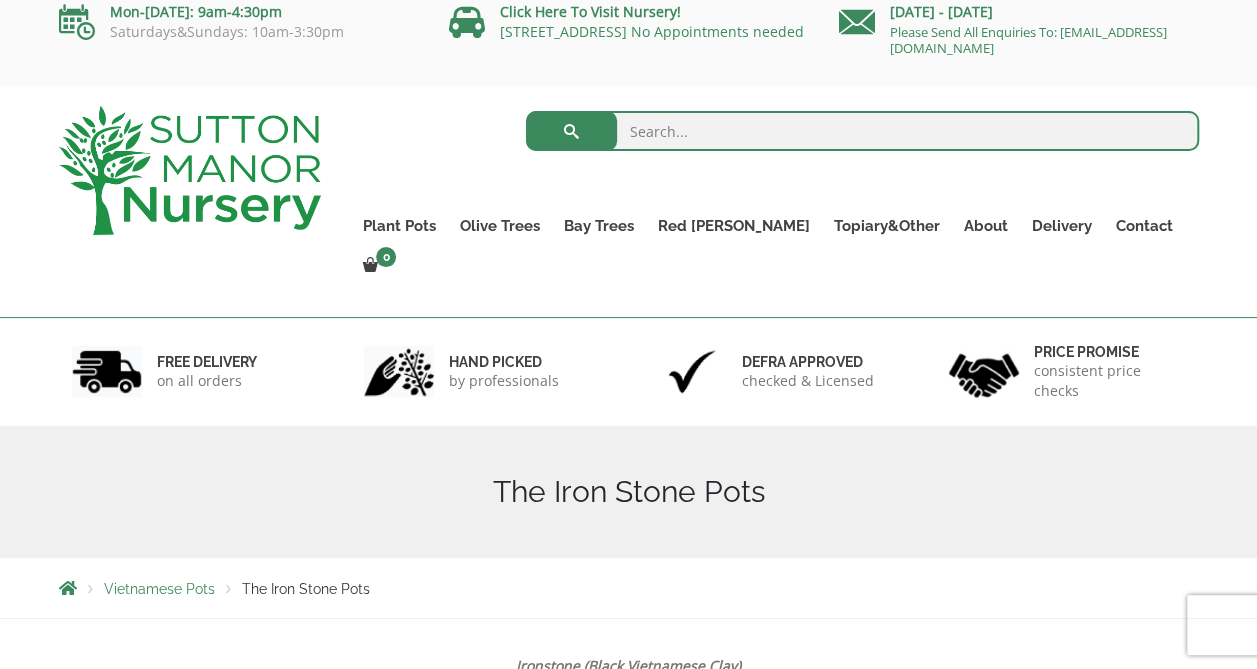 scroll, scrollTop: 0, scrollLeft: 0, axis: both 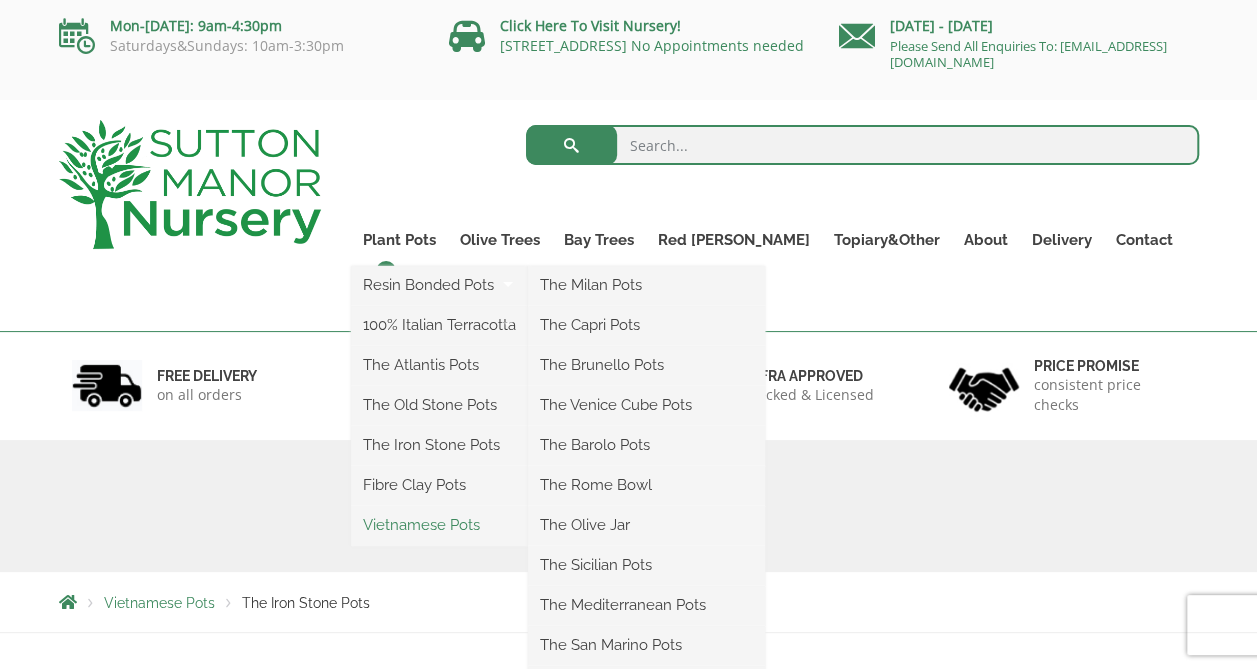 click on "Vietnamese Pots" at bounding box center [439, 525] 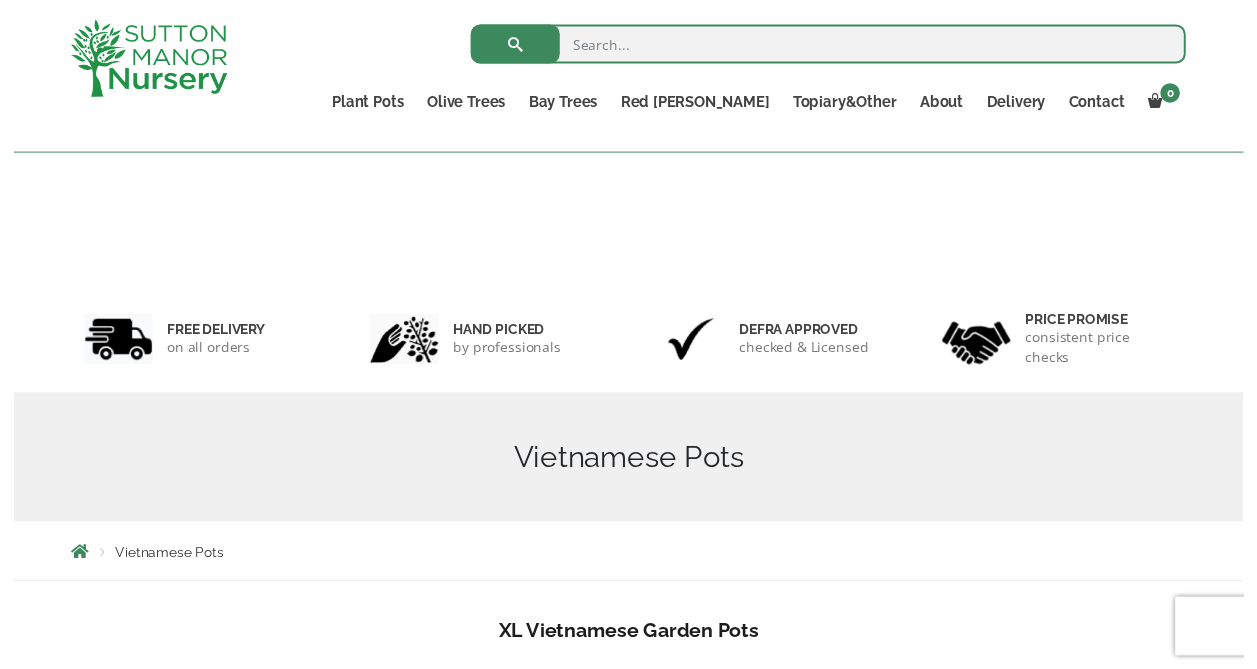 scroll, scrollTop: 378, scrollLeft: 0, axis: vertical 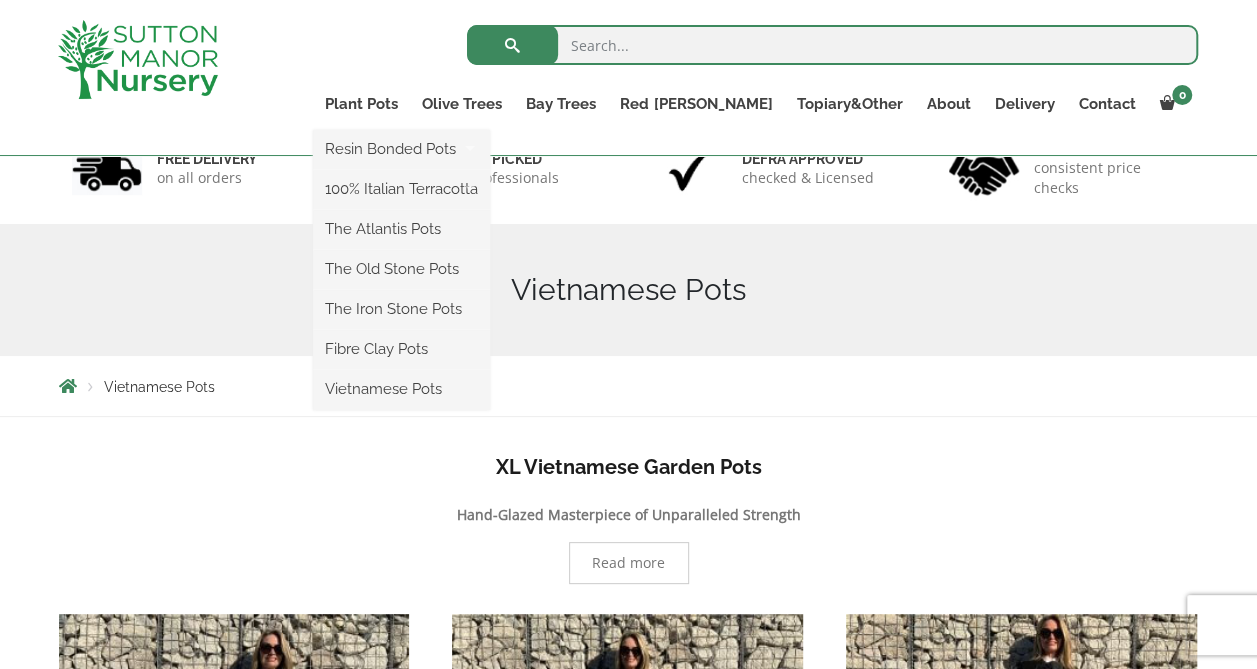click on "Plant Pots" at bounding box center [361, 104] 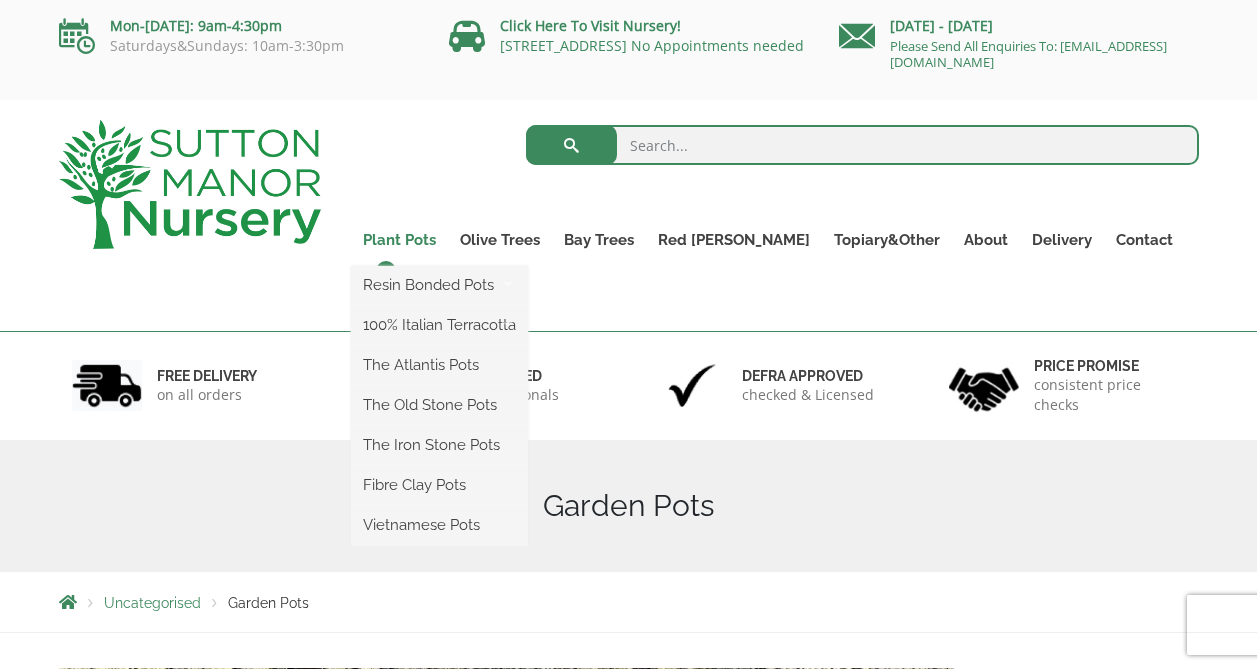 scroll, scrollTop: 0, scrollLeft: 0, axis: both 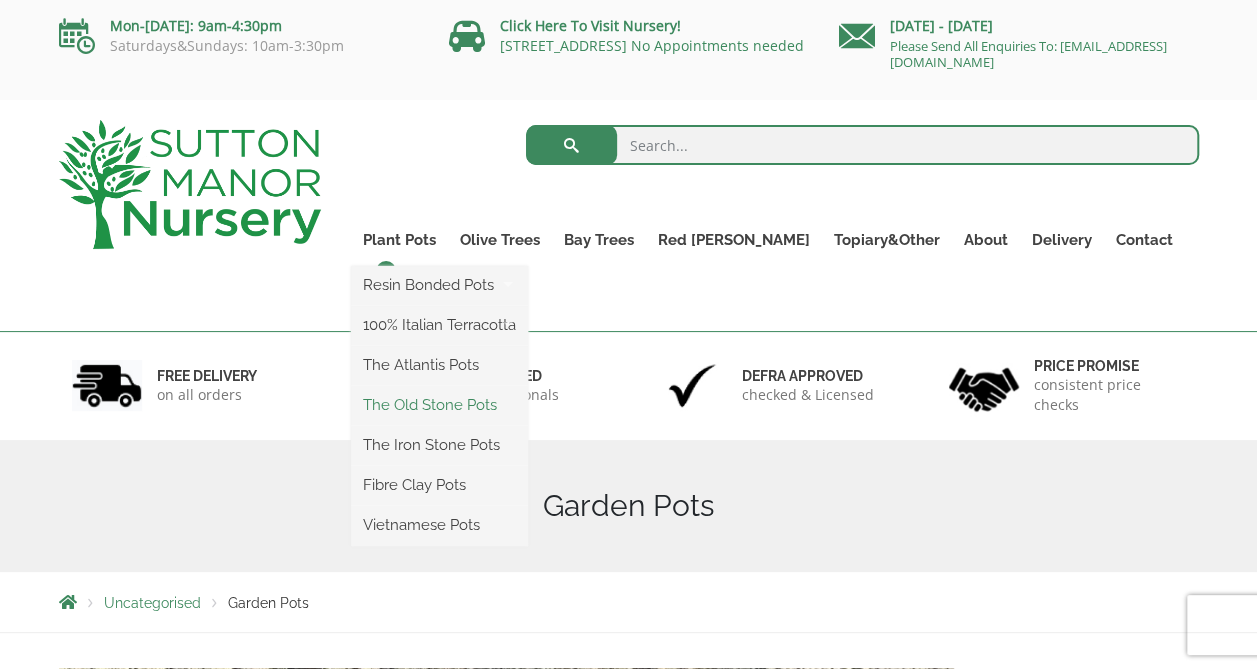 click on "The Old Stone Pots" at bounding box center (439, 405) 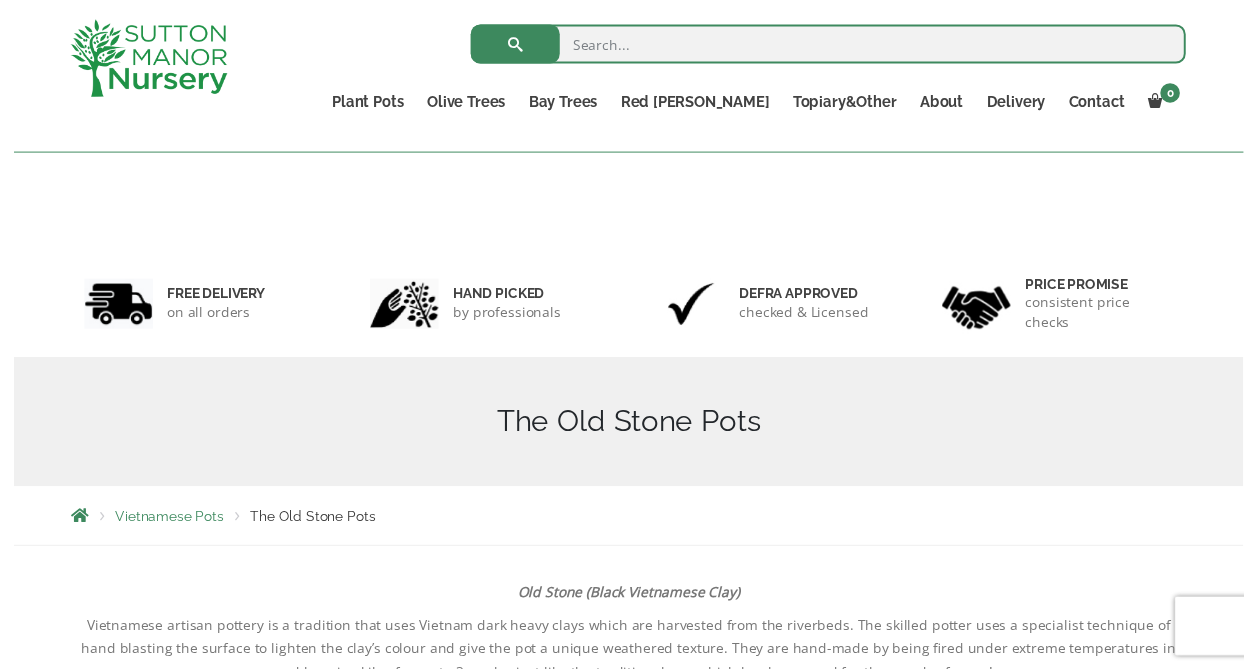 scroll, scrollTop: 647, scrollLeft: 0, axis: vertical 